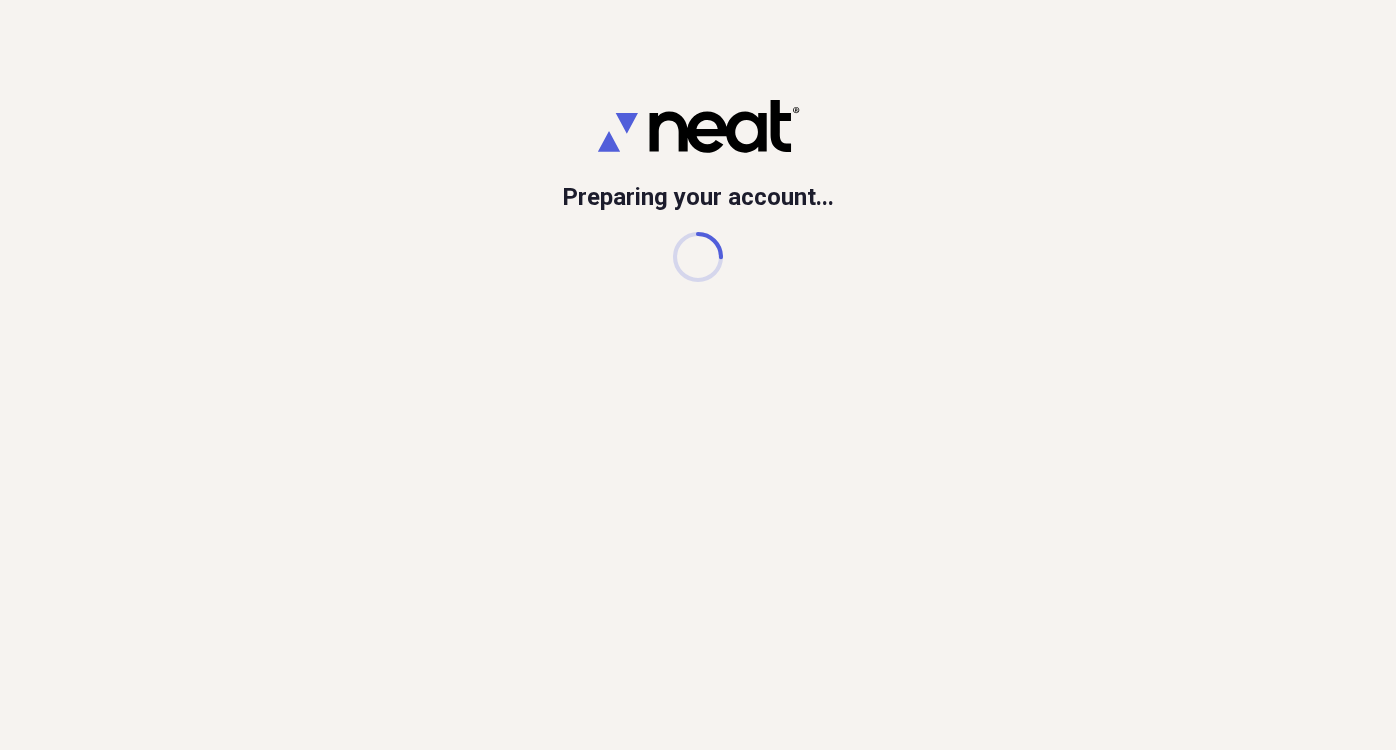 scroll, scrollTop: 0, scrollLeft: 0, axis: both 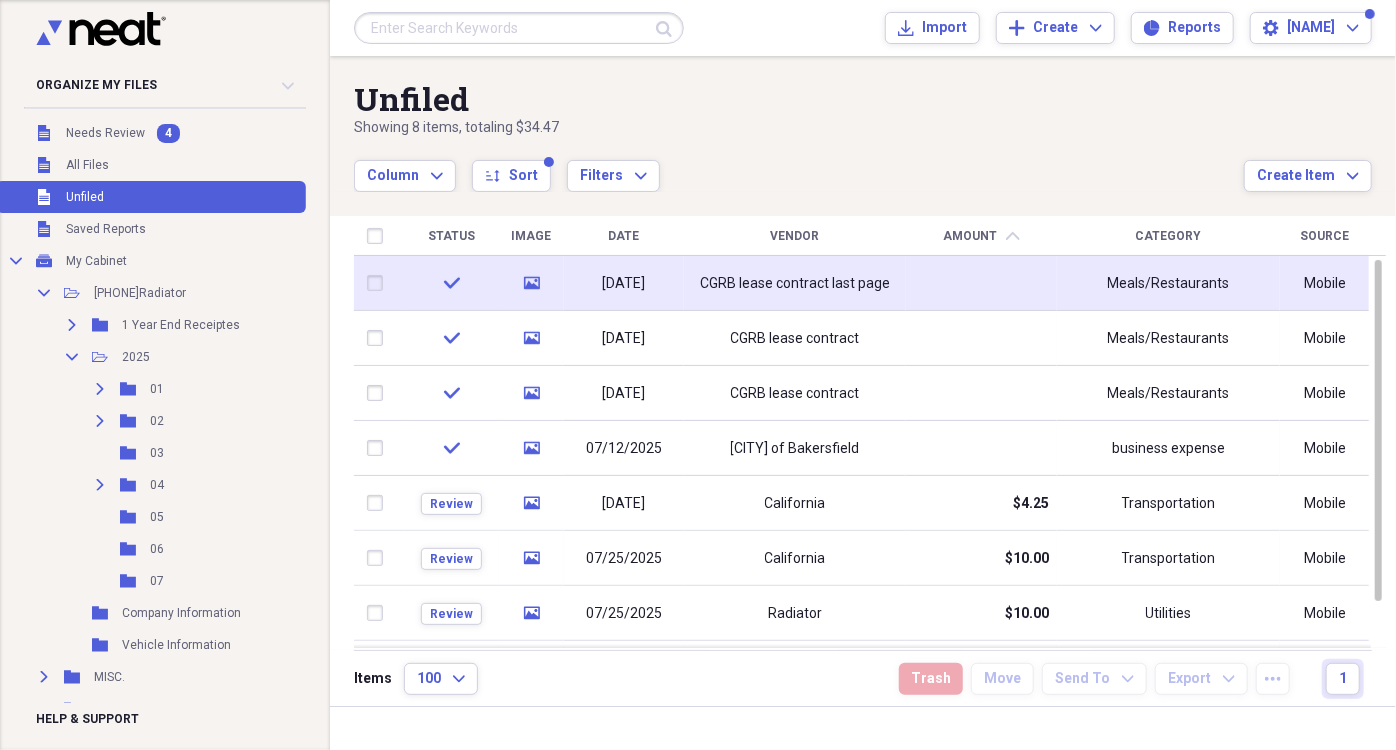 click on "[DATE]" at bounding box center (624, 284) 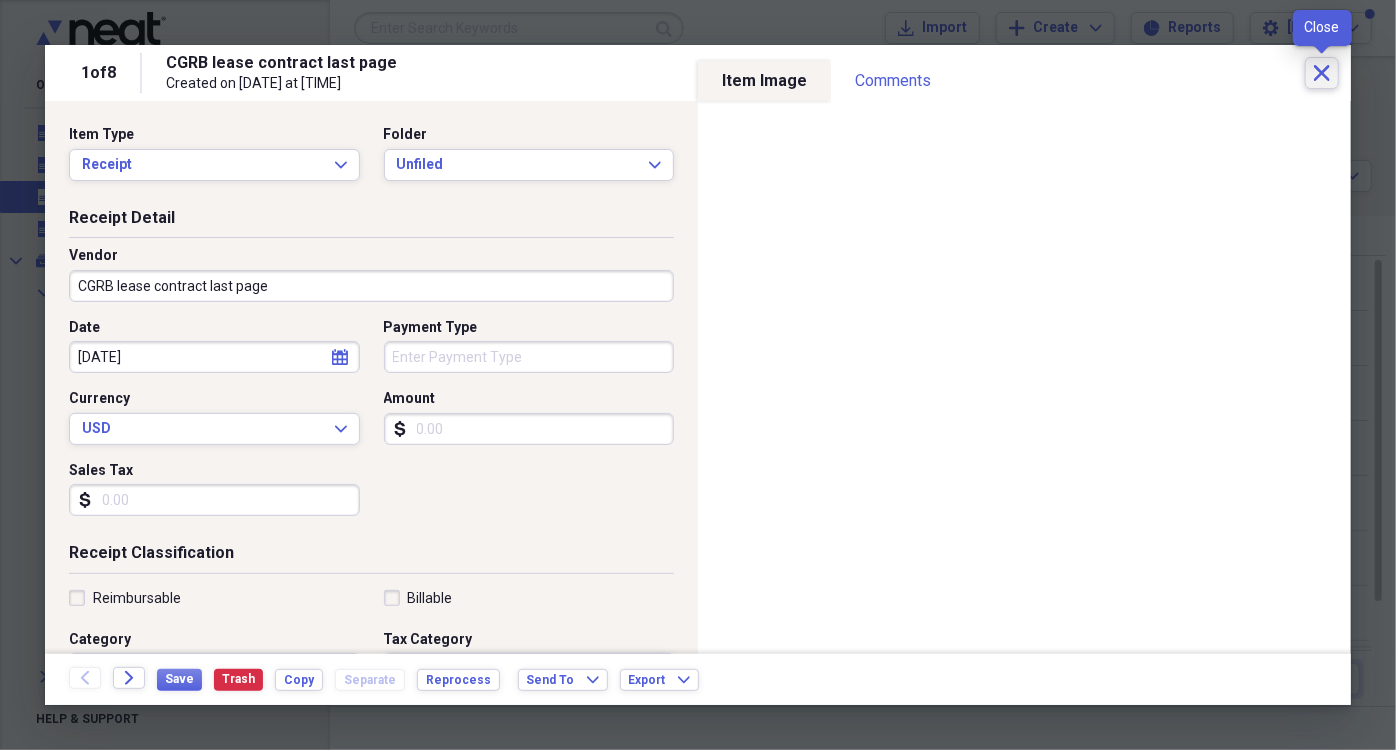 click 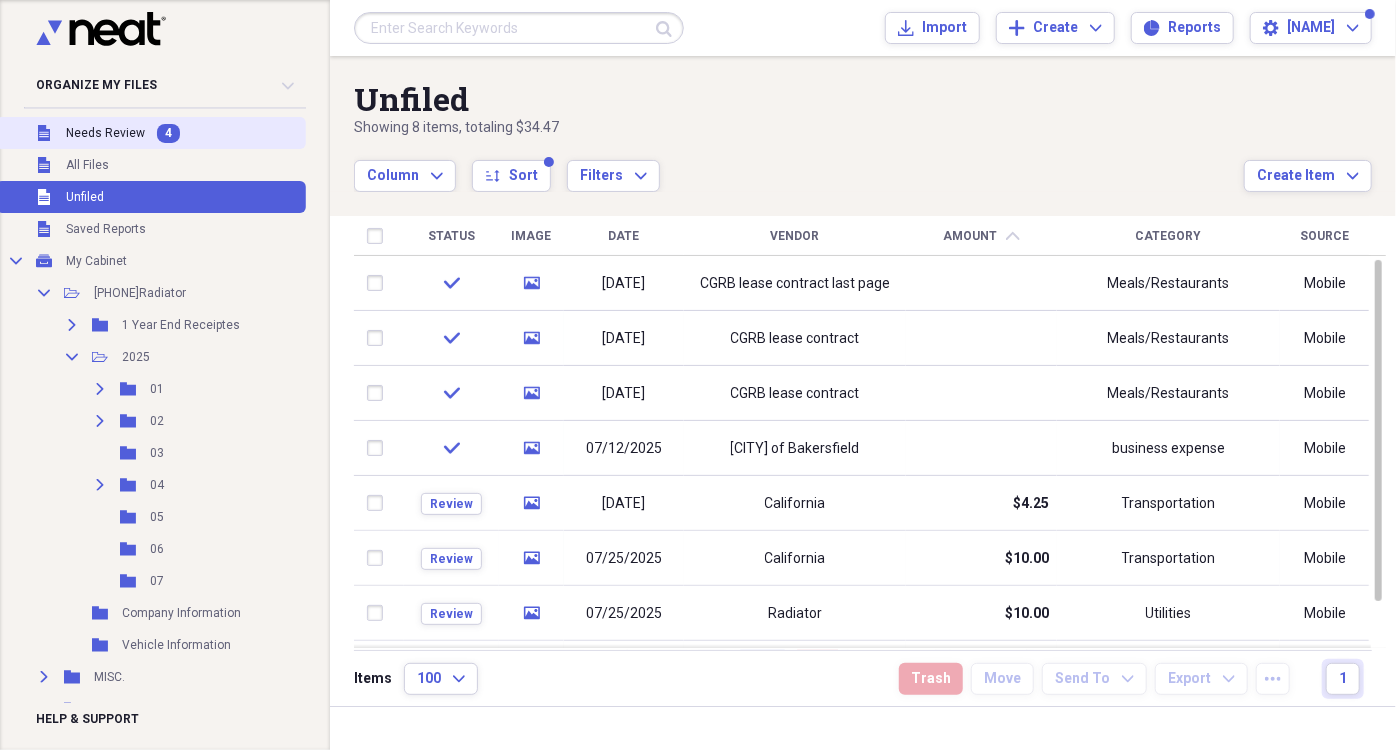 click on "Needs Review" at bounding box center (105, 133) 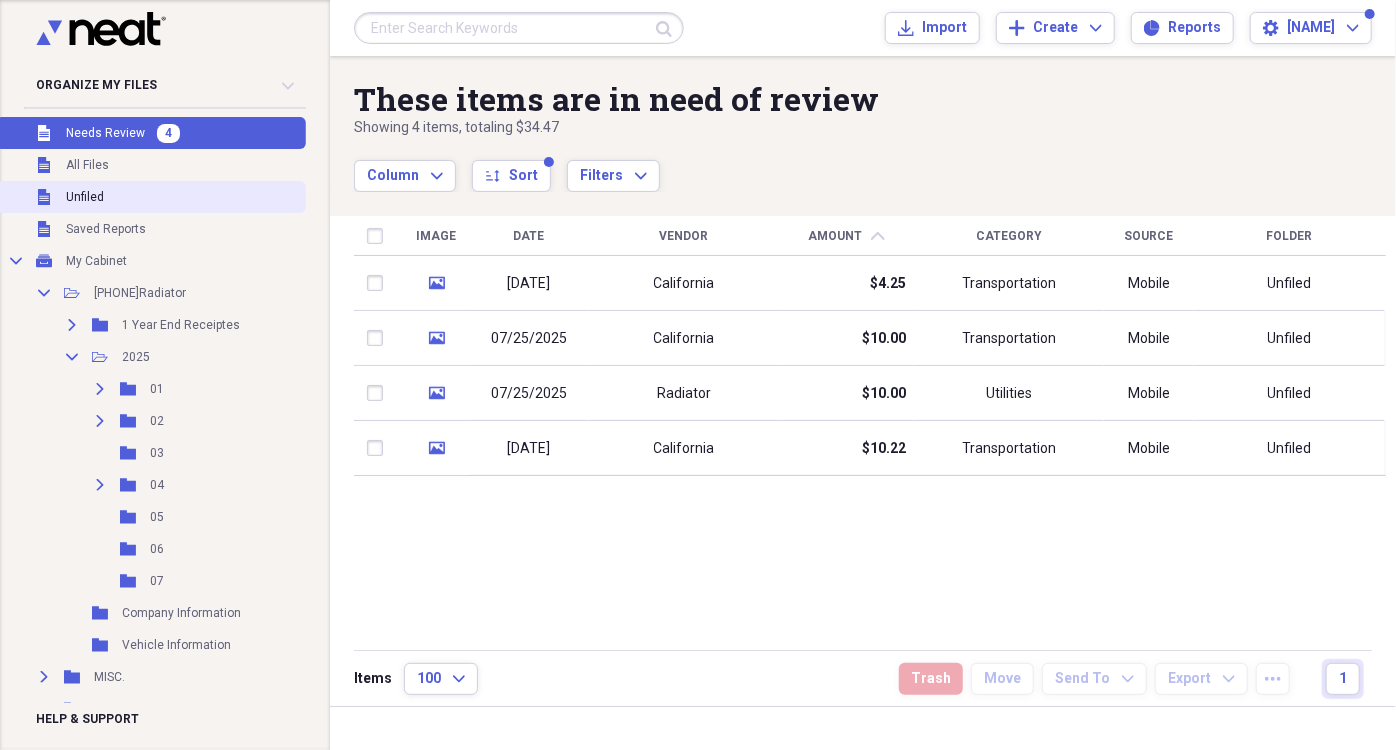 click on "Unfiled" at bounding box center (85, 197) 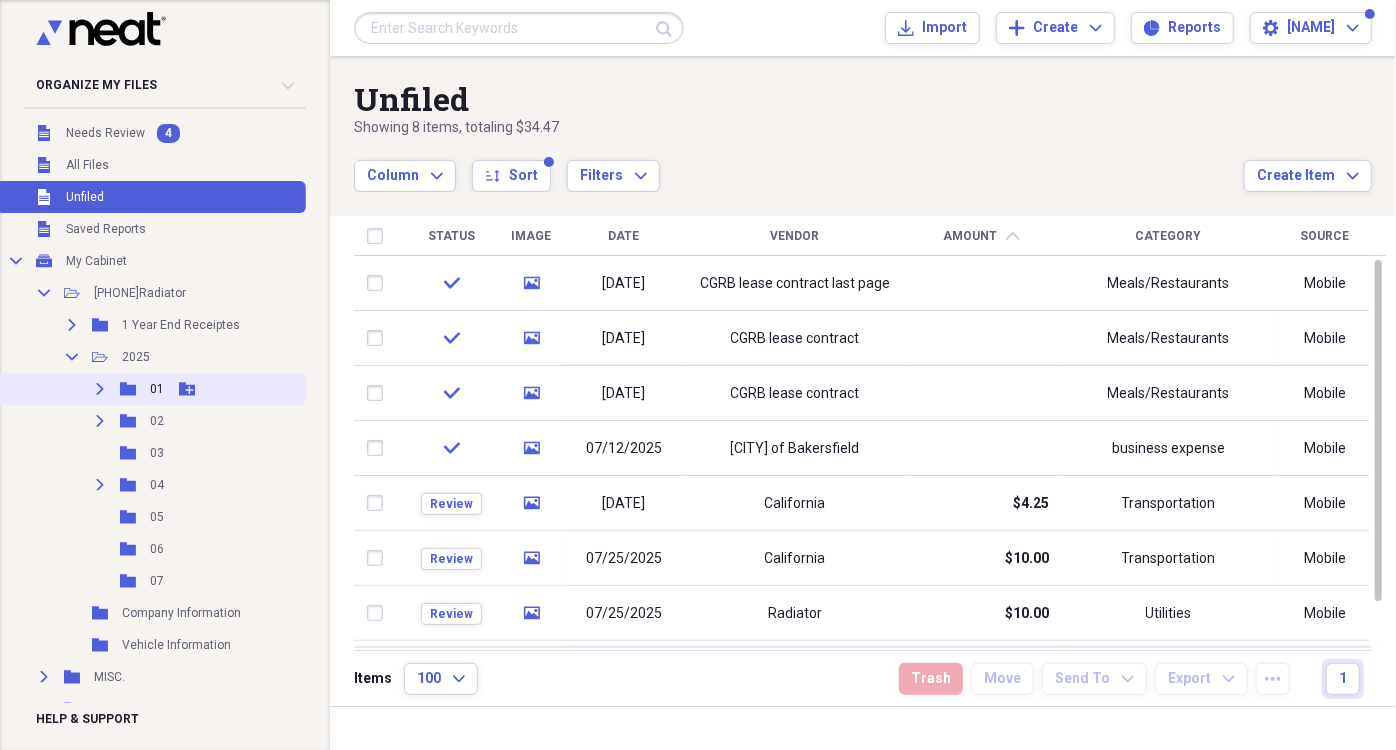click 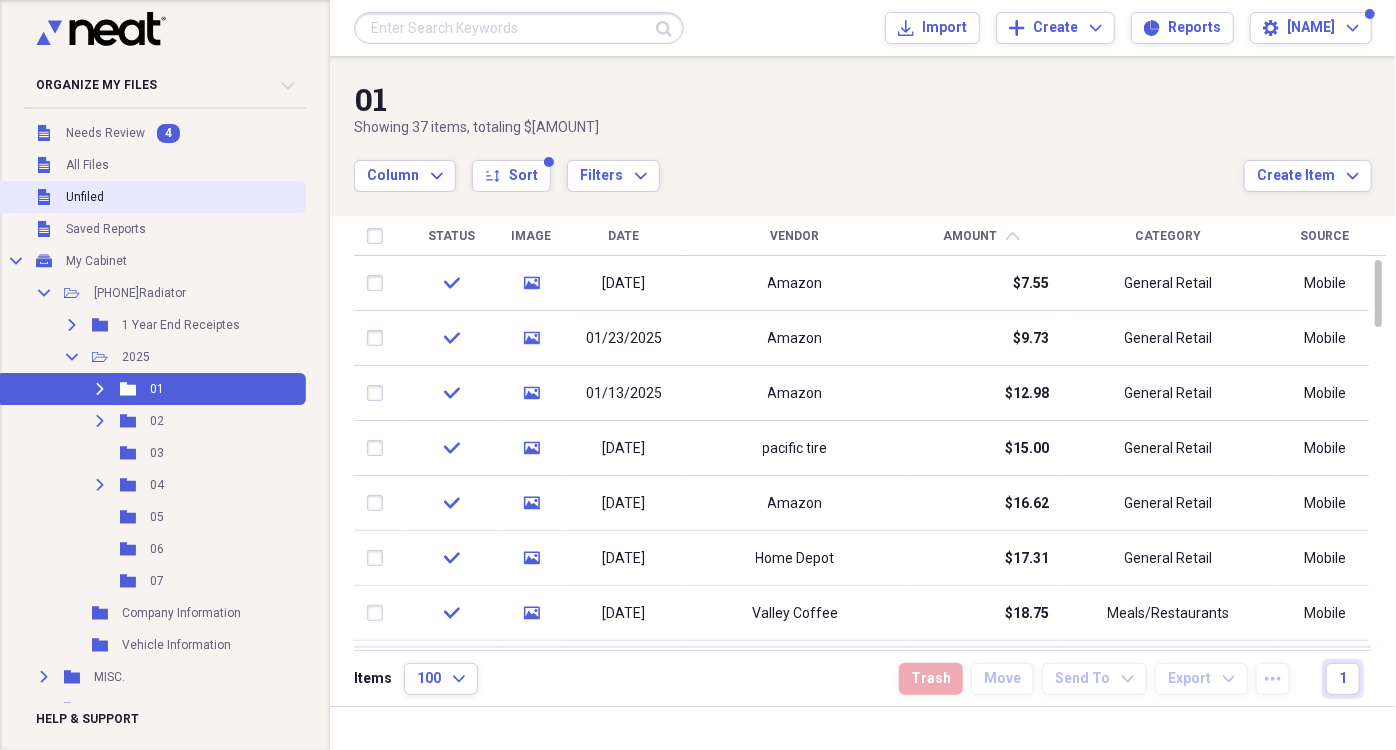 click on "Unfiled" at bounding box center (85, 197) 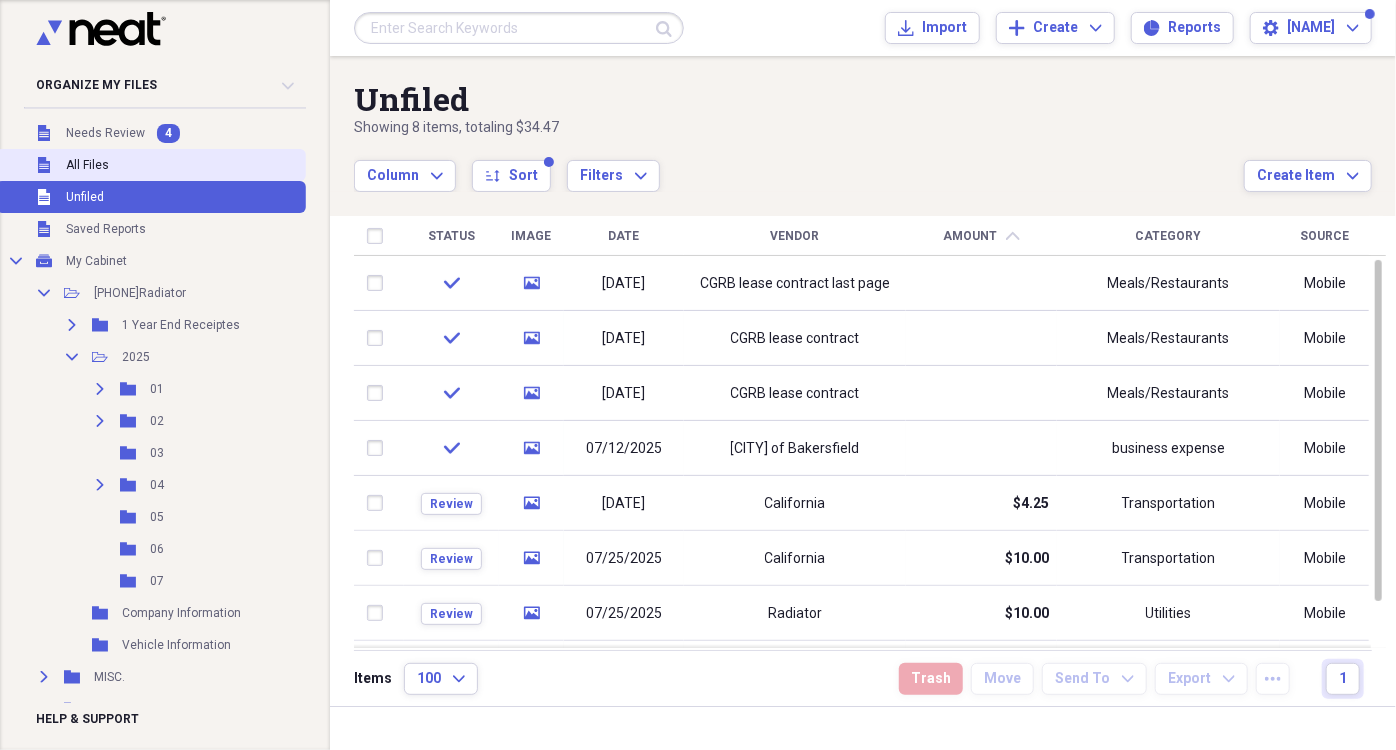 click on "All Files" at bounding box center (87, 165) 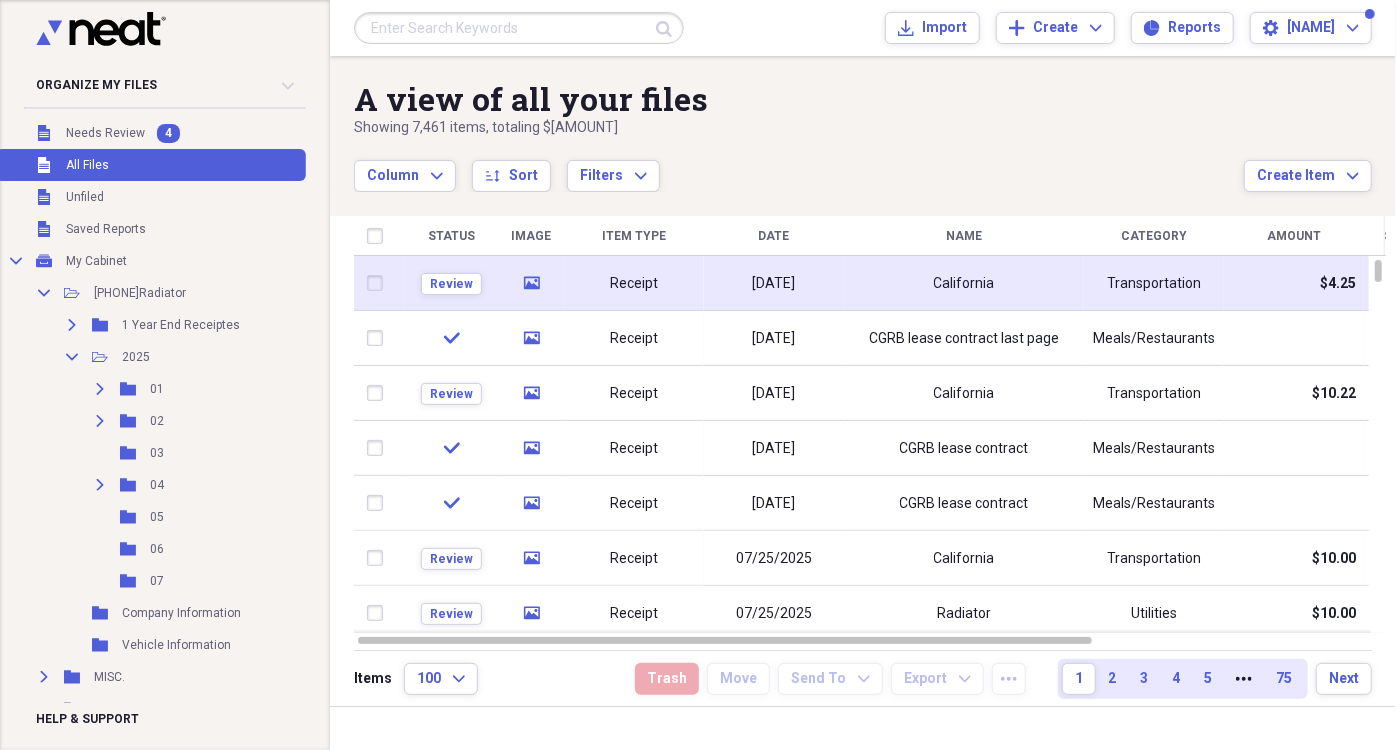 click on "Receipt" at bounding box center (634, 284) 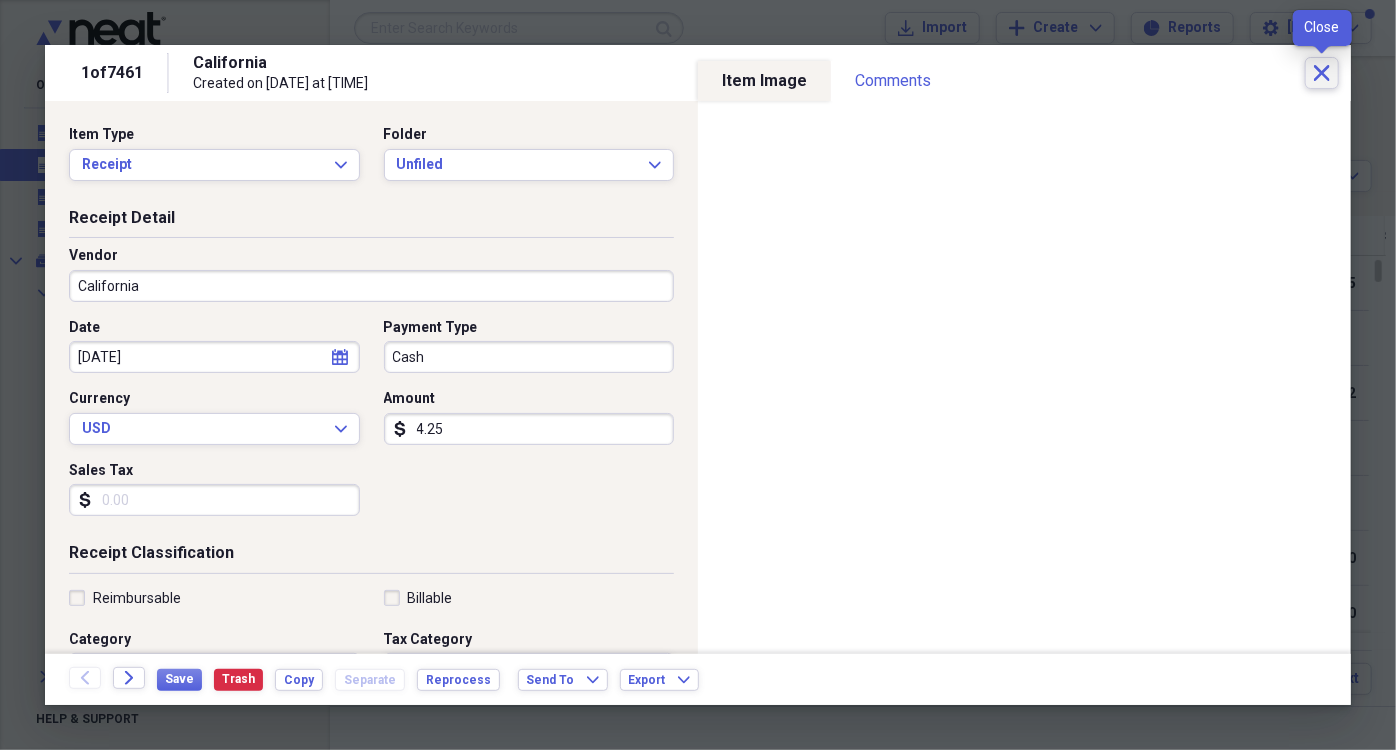 click 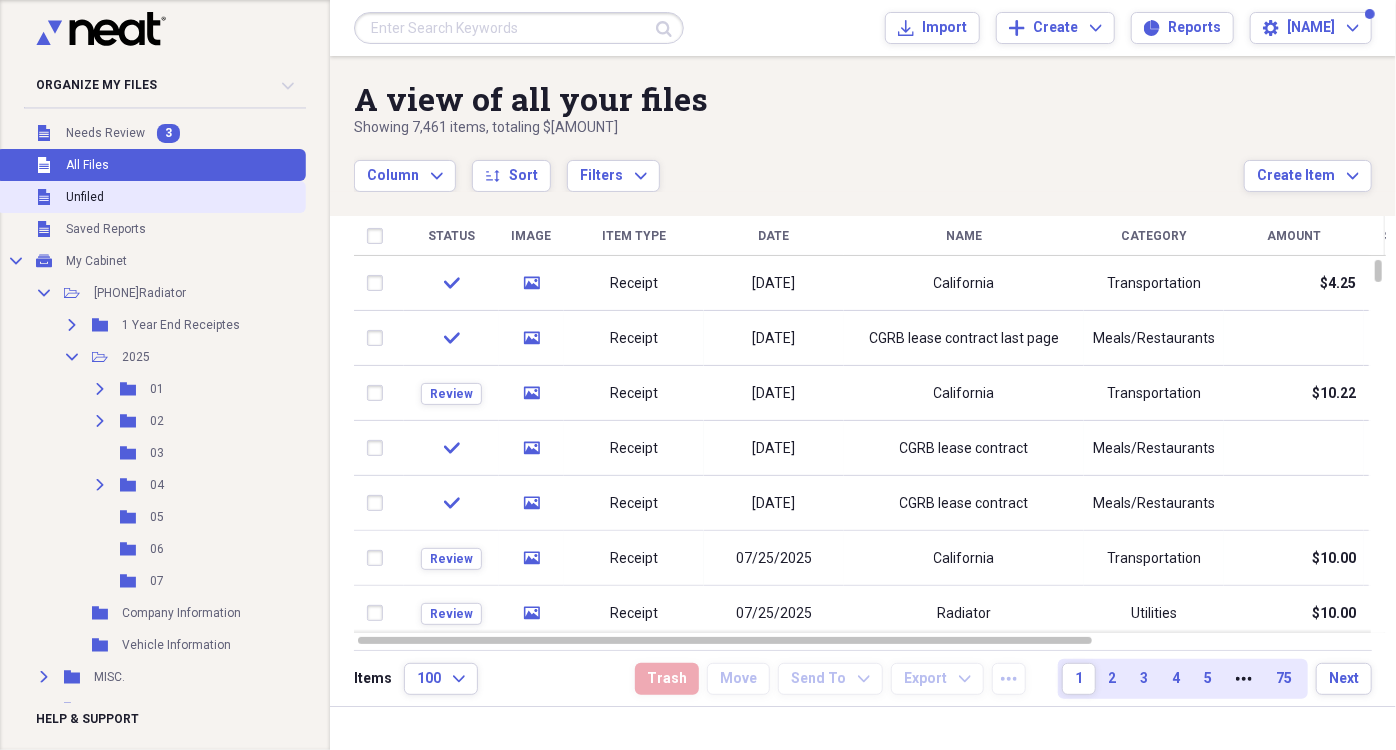 click on "Unfiled" at bounding box center [85, 197] 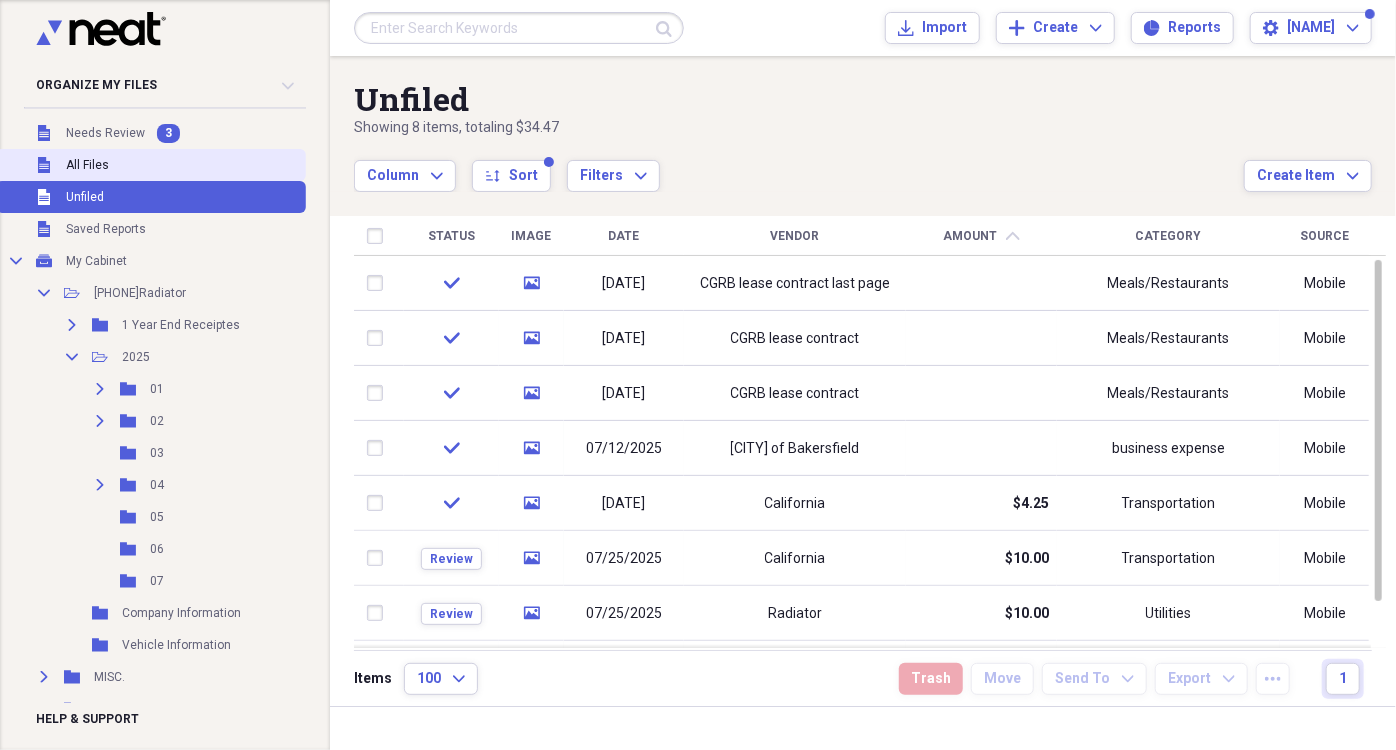 click on "All Files" at bounding box center (87, 165) 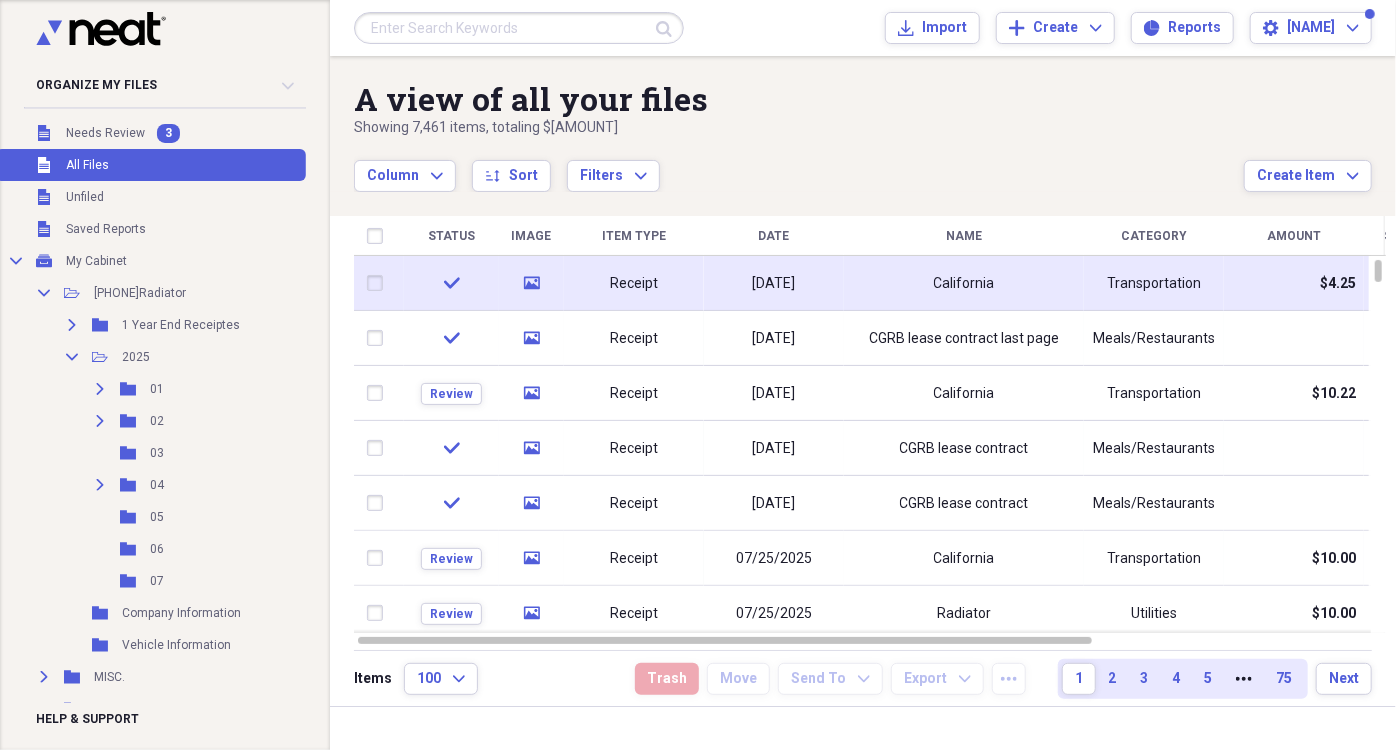 click on "[DATE]" at bounding box center [774, 283] 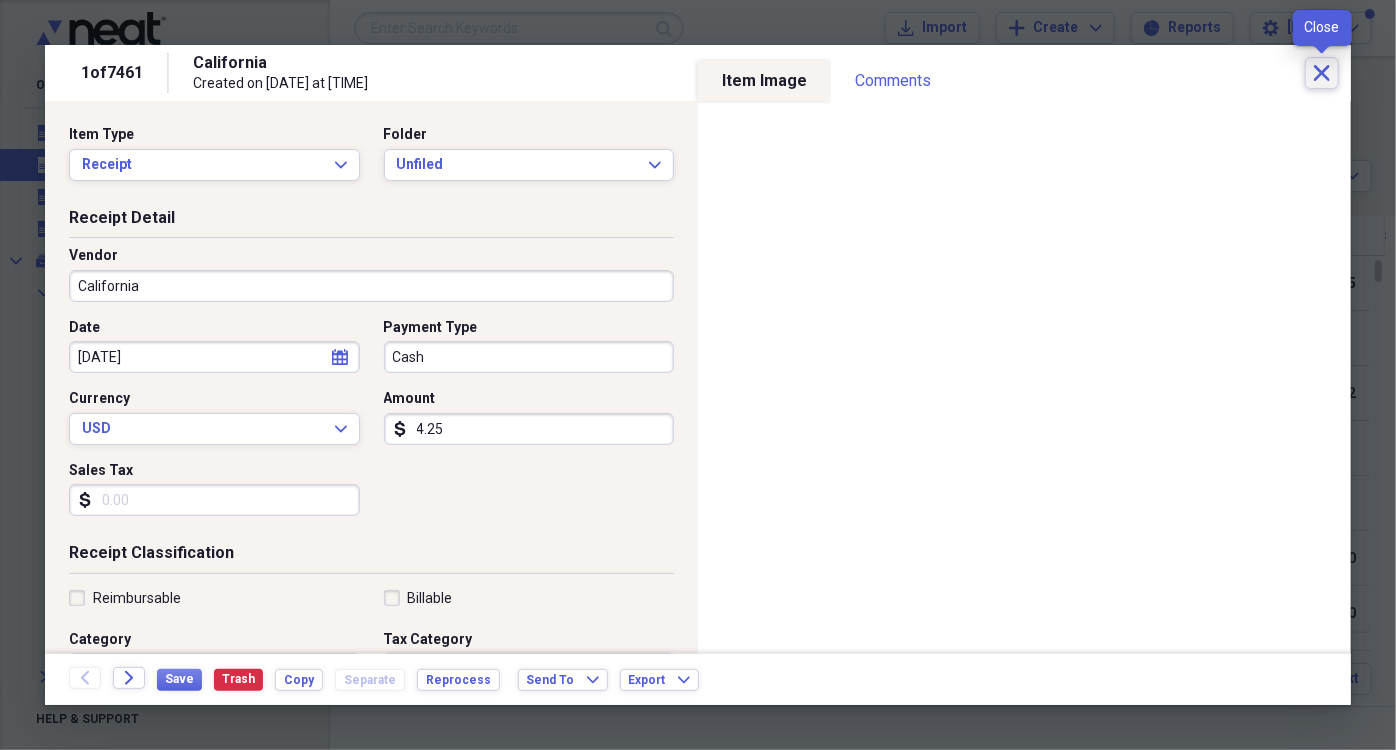 click on "Close" at bounding box center [1322, 73] 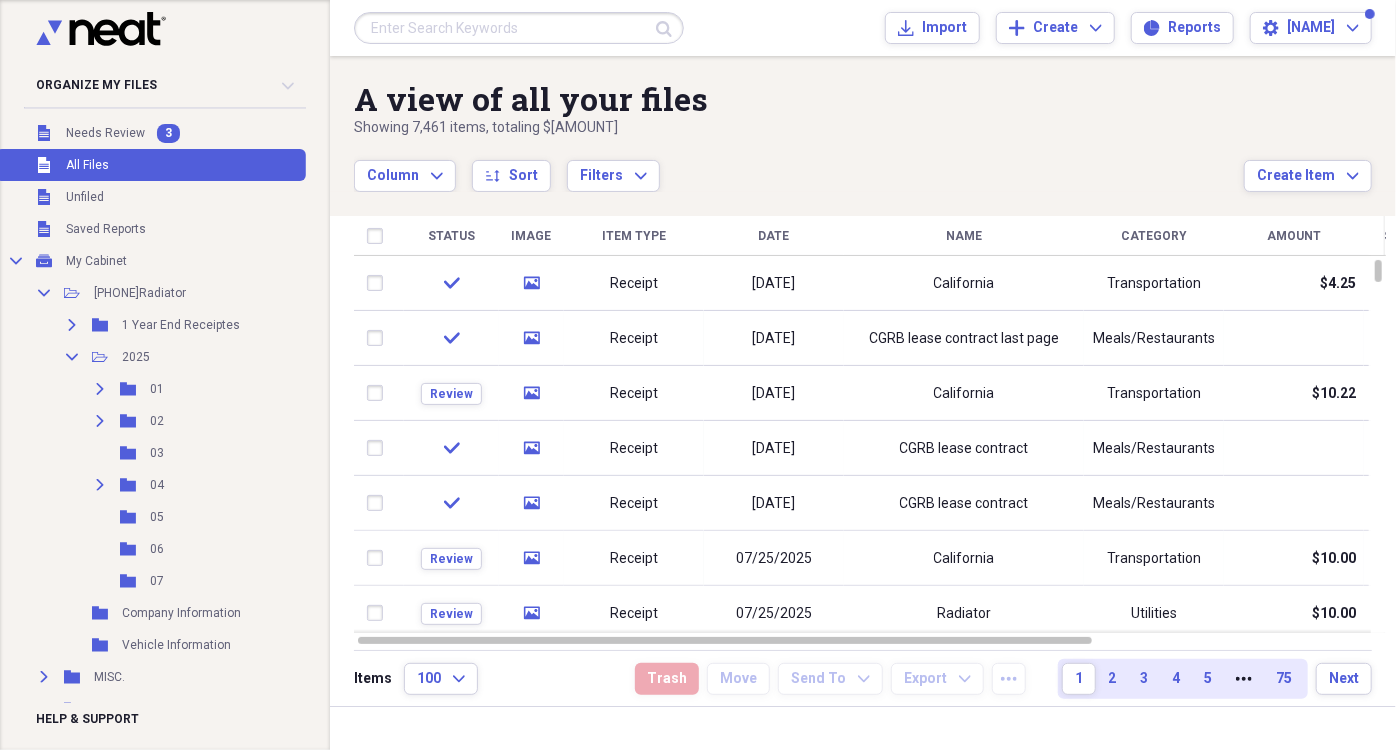 click on "Showing 7,461 items , totaling $[AMOUNT]" at bounding box center [799, 128] 